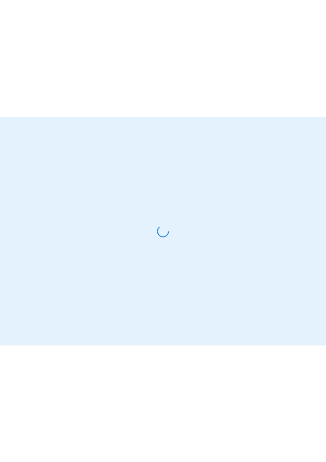 scroll, scrollTop: 0, scrollLeft: 0, axis: both 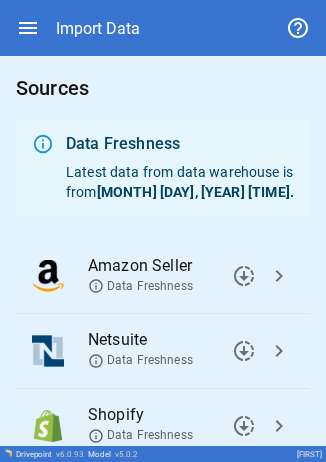 click on "chevron_right" at bounding box center (244, 276) 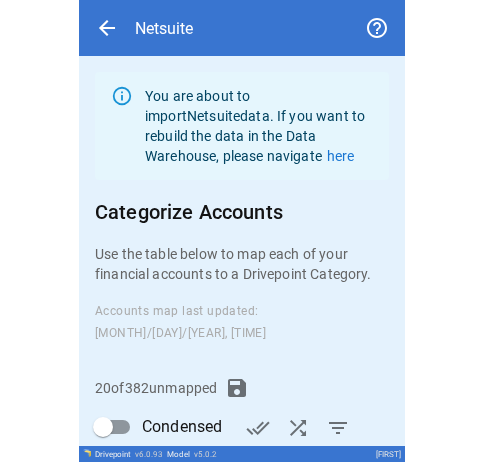 scroll, scrollTop: 316, scrollLeft: 0, axis: vertical 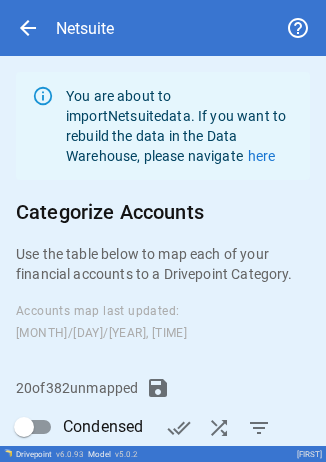 click on "filter_list" at bounding box center [179, 428] 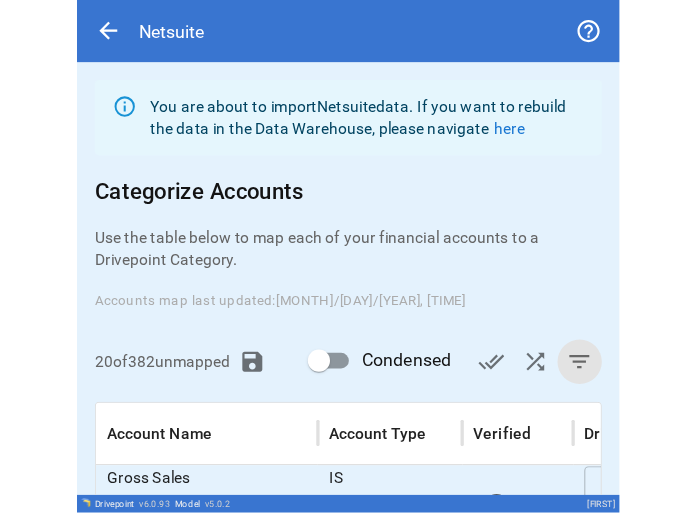 scroll, scrollTop: 226, scrollLeft: 0, axis: vertical 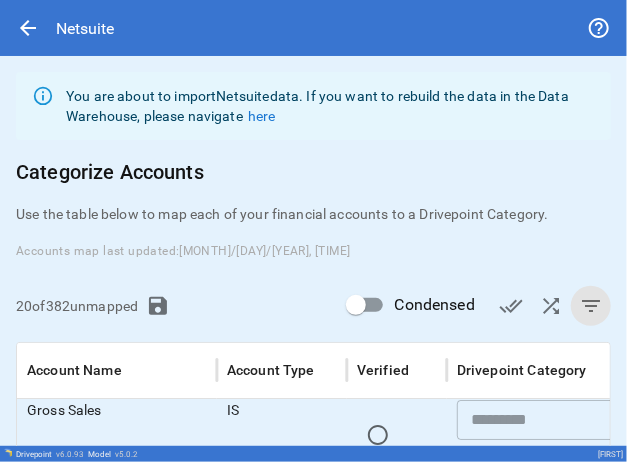 click on "20  of  382  unmapped Condensed done_all shuffle filter_list" at bounding box center (313, 306) 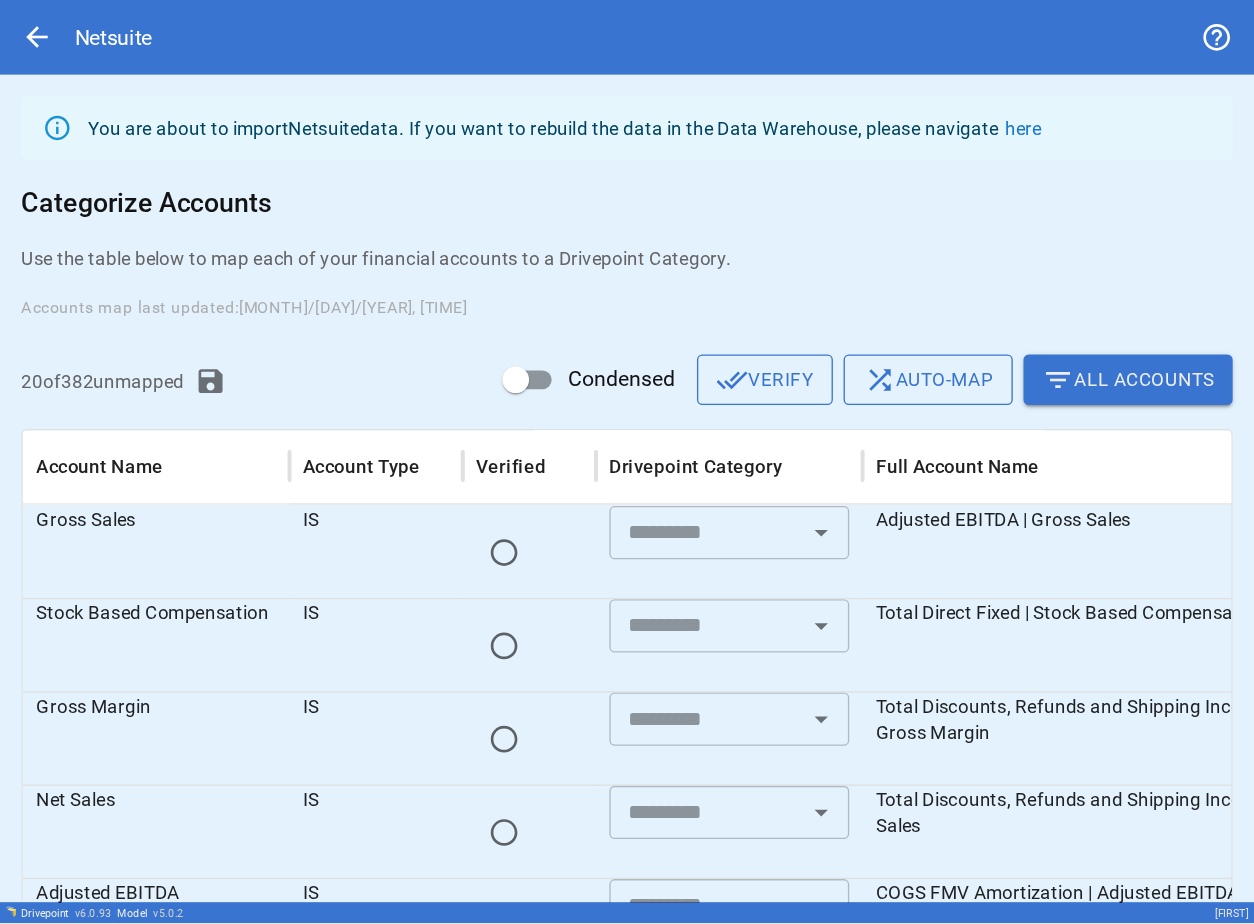 scroll, scrollTop: 0, scrollLeft: 0, axis: both 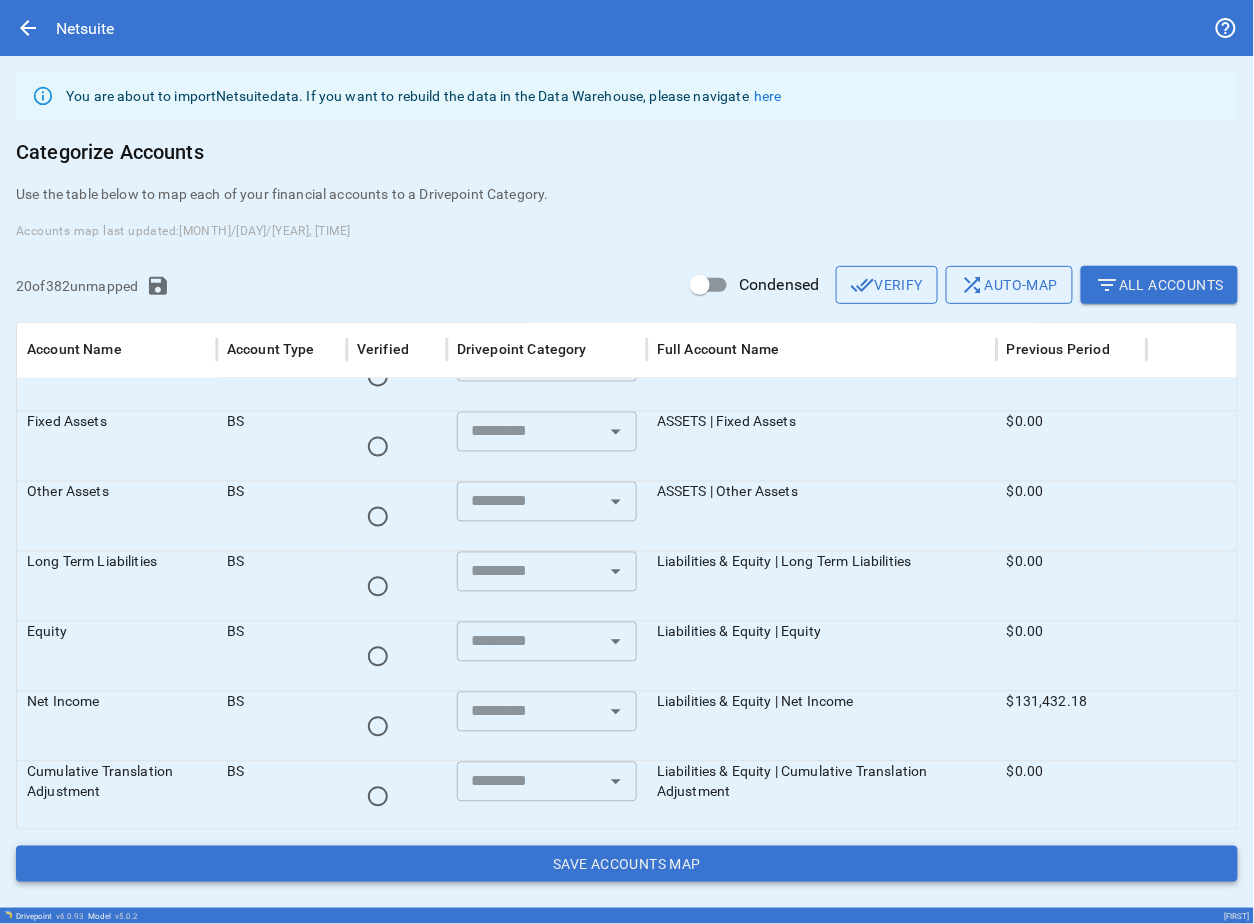 drag, startPoint x: 976, startPoint y: 780, endPoint x: 984, endPoint y: 862, distance: 82.38932 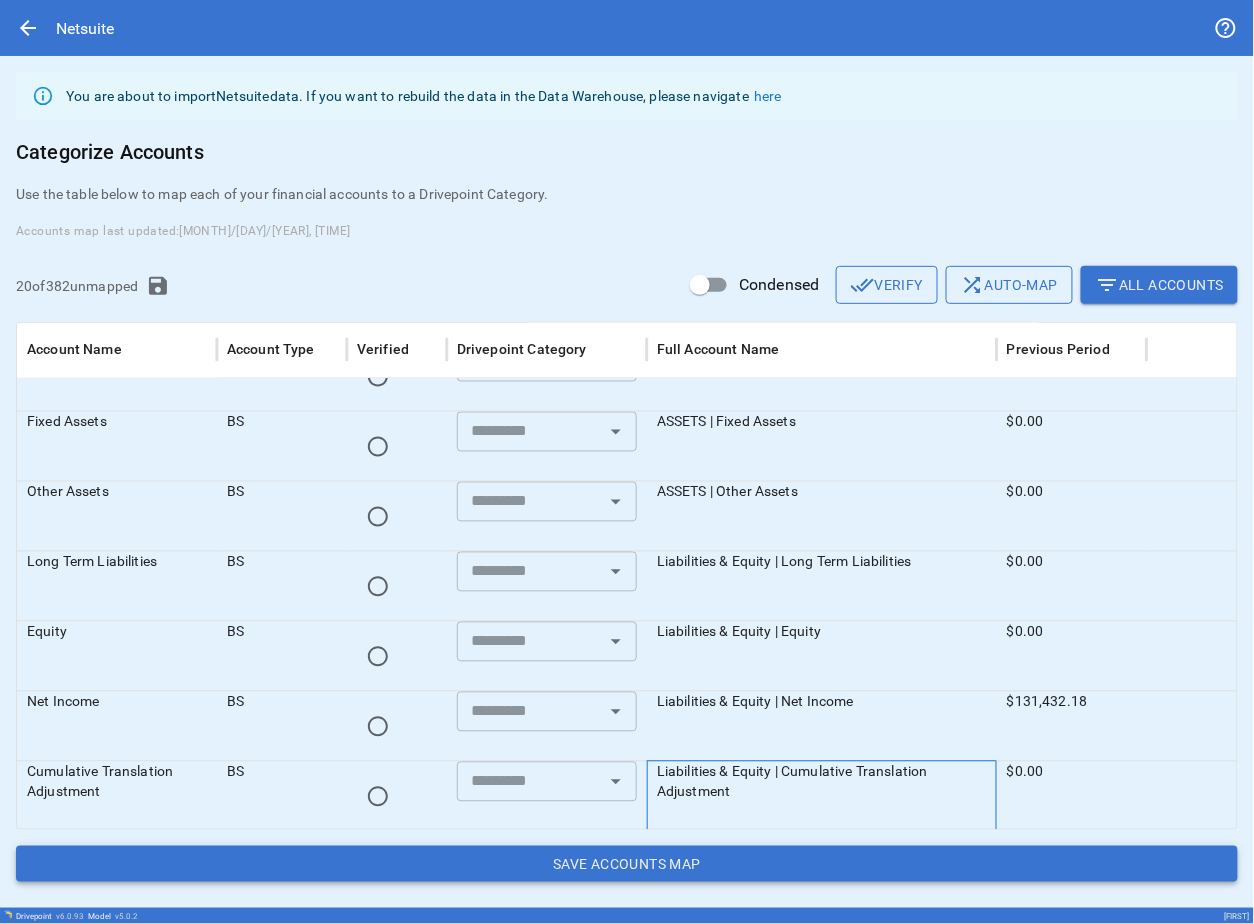 click on "You are about to import  Netsuite  data. If you want to rebuild the data in the Data Warehouse, please navigate here Categorize Accounts Use the table below to map each of your financial accounts to a Drivepoint Category. Accounts map last updated:  [DATE], [TIME] 20  of  382  unmapped Condensed done_all  Verify shuffle  Auto-map filter_list All Accounts Account Name Account Type Verified Drivepoint Category Full Account Name Previous Period Channel Contribution Margin IS ​ Total Direct Fixed | Channel Contribution Margin $0.00 Other Expense IS ​ COGS FMV Amortization | Other Income and Expenses | Other Expense $0.00 Net Income IS ​ COGS FMV Amortization | Other Income and Expenses | Other Expense | Net Income -$15,000.00 Unbilled Receivable BS ​ ASSETS | Current Assets | Unbilled Receivable $0.00 Fixed Assets BS ​ ASSETS | Fixed Assets $0.00 Other Assets BS ​ ASSETS | Other Assets $0.00 Long Term Liabilities BS ​ Liabilities & Equity | Long Term Liabilities $0.00 Equity BS ​ $0.00 BS" at bounding box center (627, 481) 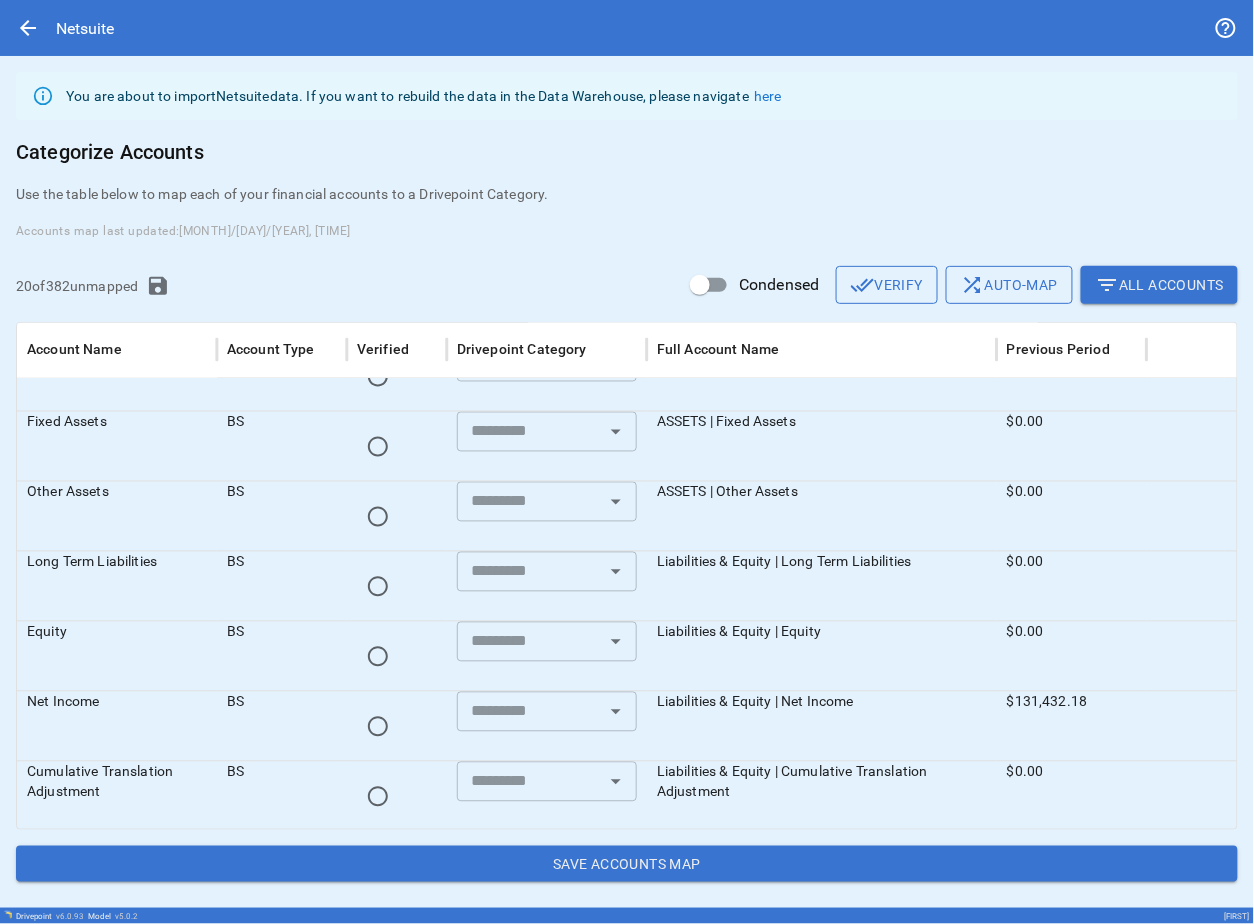 drag, startPoint x: 980, startPoint y: 649, endPoint x: 988, endPoint y: 792, distance: 143.2236 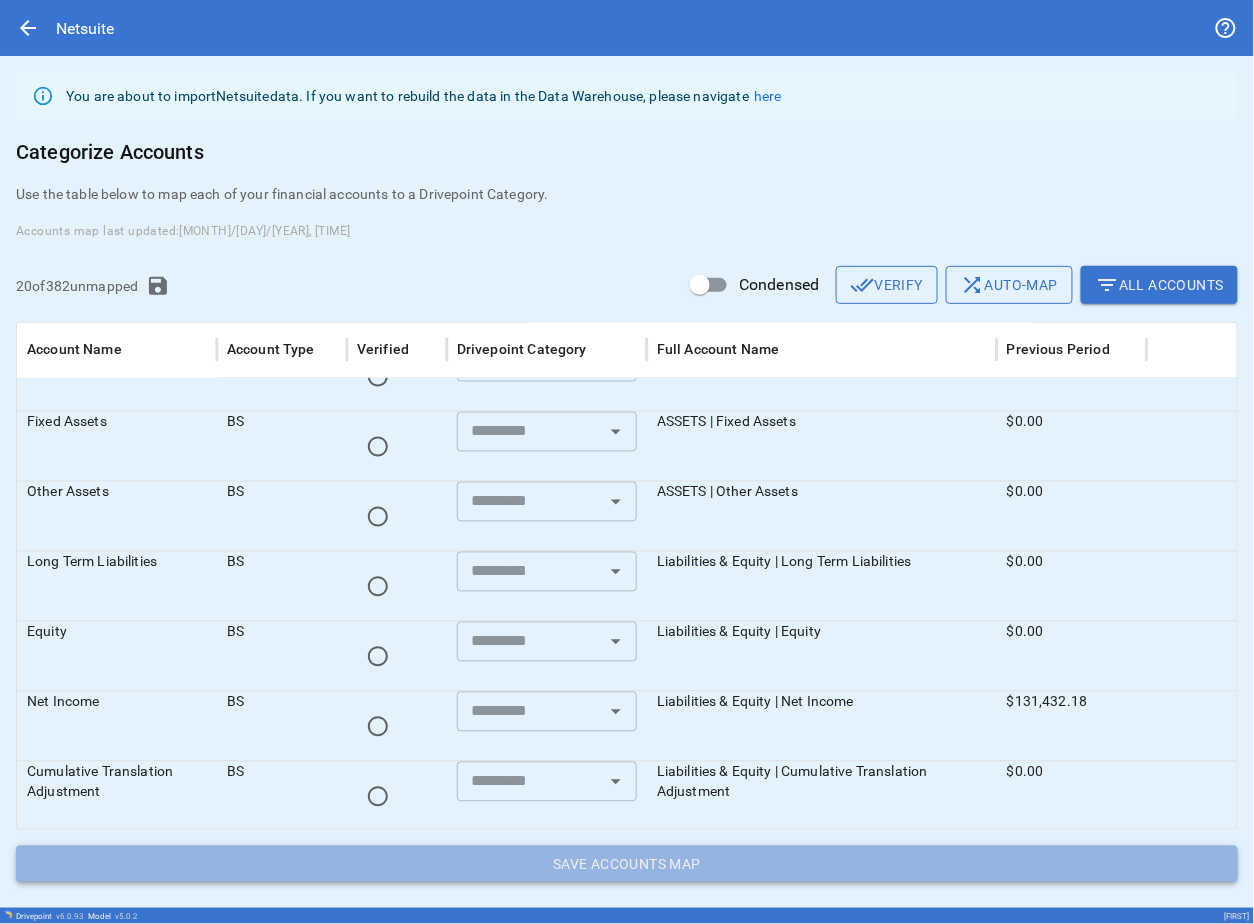 click on "Save Accounts Map" at bounding box center [627, 864] 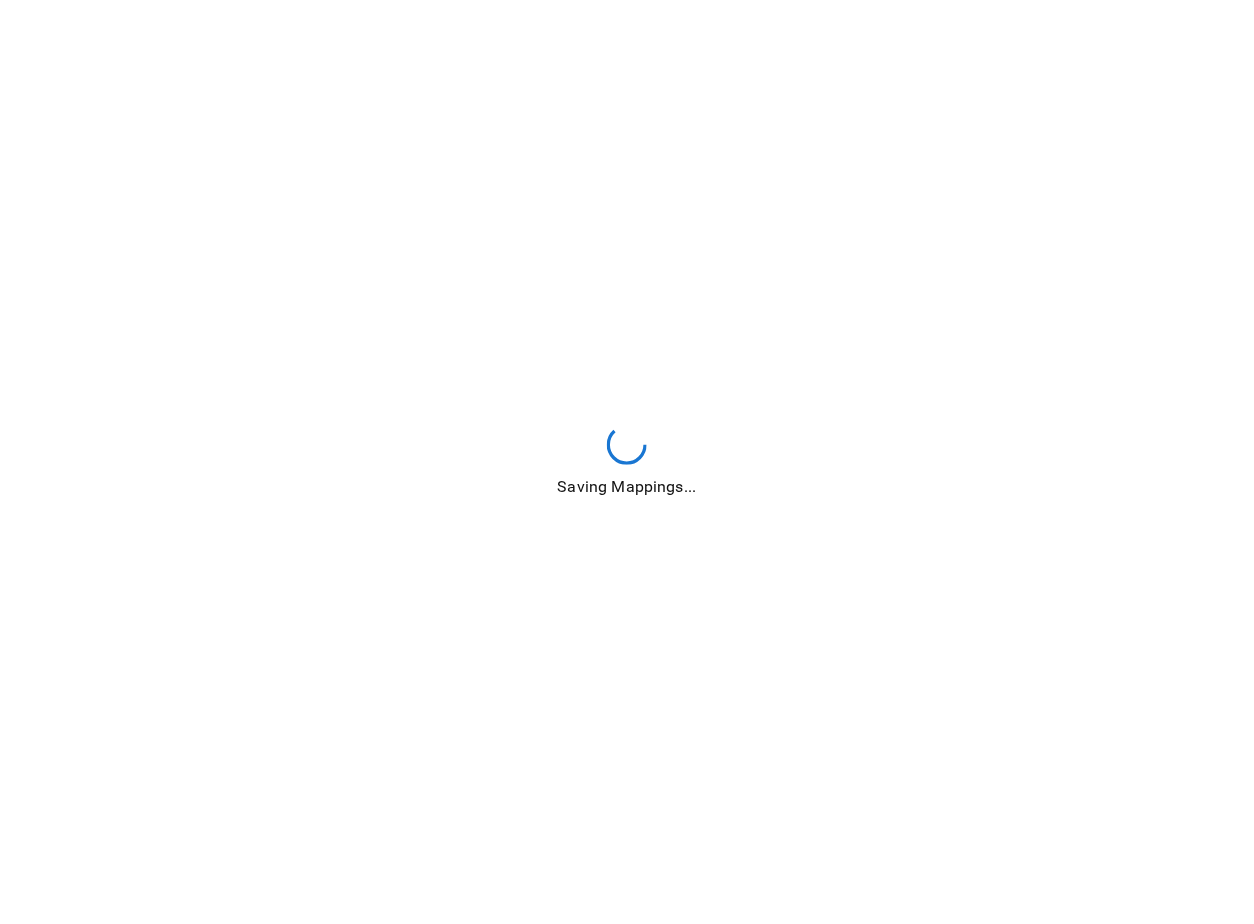 drag, startPoint x: 616, startPoint y: 296, endPoint x: 770, endPoint y: 281, distance: 154.72879 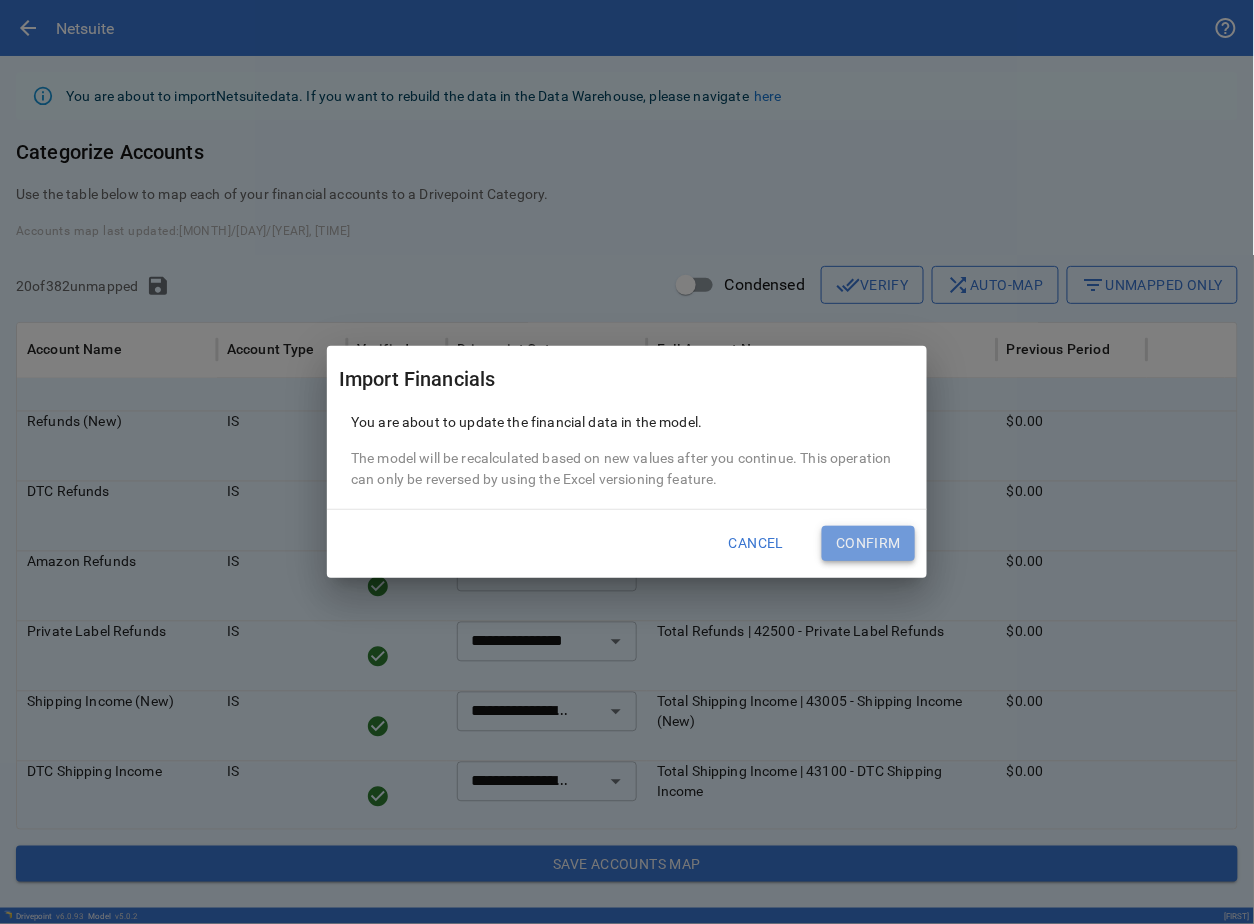 click on "Confirm" at bounding box center (868, 544) 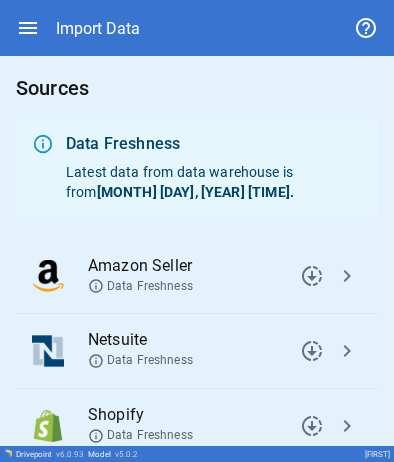 click at bounding box center [28, 28] 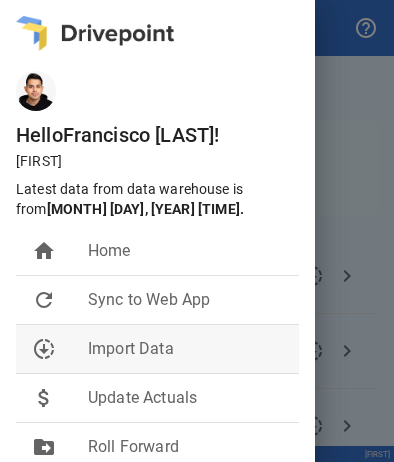 click on "downloading Import Data" at bounding box center (157, 251) 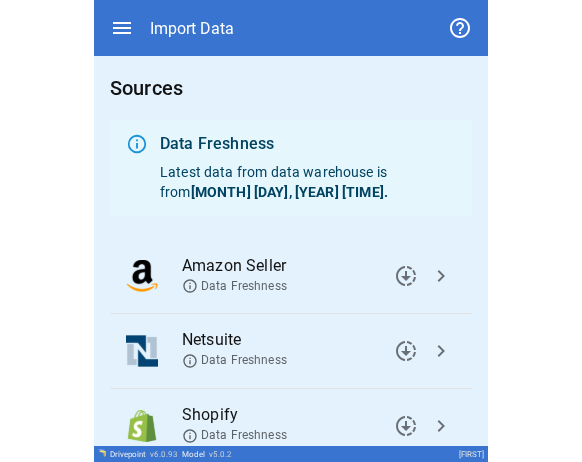 scroll, scrollTop: 112, scrollLeft: 0, axis: vertical 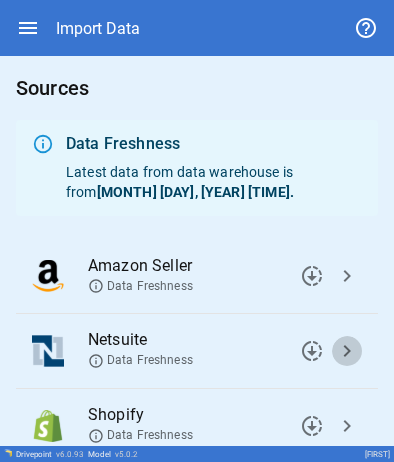 click on "chevron_right" at bounding box center (312, 276) 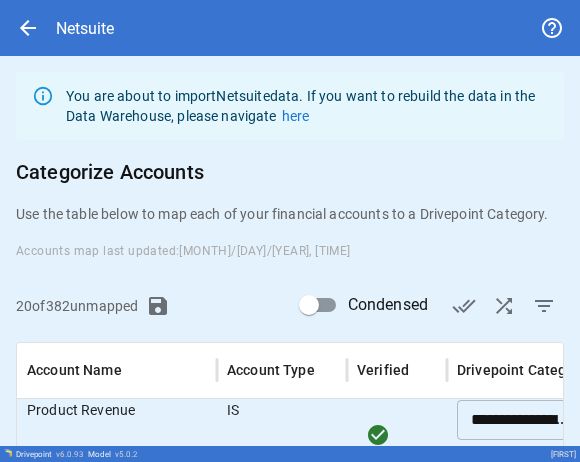 scroll, scrollTop: 122, scrollLeft: 0, axis: vertical 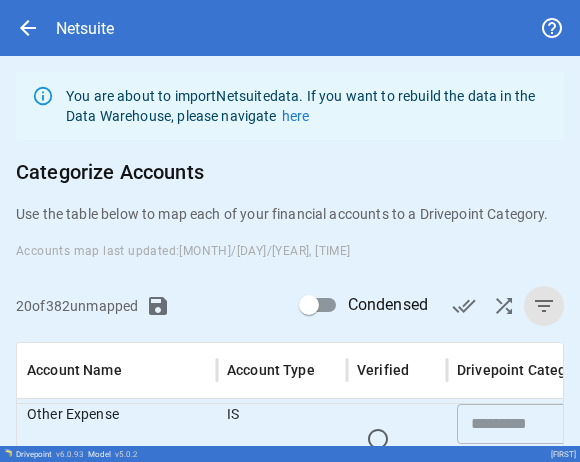 click on "You are about to import  Netsuite  data. If you want to rebuild the data in the Data Warehouse, please navigate here Categorize Accounts Use the table below to map each of your financial accounts to a Drivepoint Category. Accounts map last updated:  [DATE], [TIME] 20  of  382  unmapped Condensed done_all shuffle filter_list Account Name Account Type Verified Drivepoint Category Full Account Name Adjusted EBITDA IS ​ COGS FMV Amortization | Adjusted EBITDA Net Other Income and Expenses IS ​ COGS FMV Amortization | Other Income and Expenses | Other Expense | Net Other Income and Expenses Other Expense IS ​ COGS FMV Amortization | Other Income and Expenses | Other Expense Stock Based Compensation IS ​ Total Direct Fixed | Stock Based Compensation Net Sales IS ​ Total Discounts, Refunds and Shipping Income | Net Sales Operating EBITDA IS ​ Total Direct Fixed | Operating EBITDA Operating EBITDA % IS ​ Total Direct Fixed | Operating EBITDA % Gross Margin IS ​ Save Accounts Map" at bounding box center [290, 364] 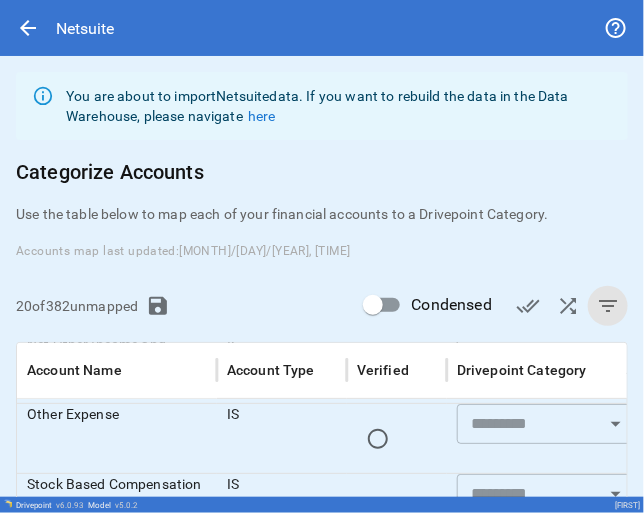 scroll, scrollTop: 122, scrollLeft: 0, axis: vertical 